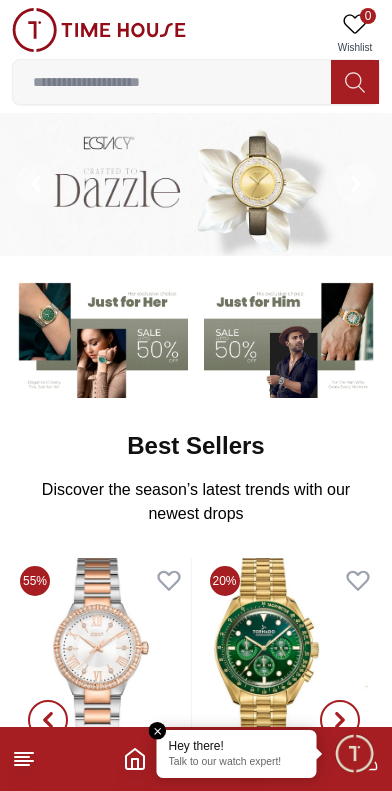scroll, scrollTop: 0, scrollLeft: 0, axis: both 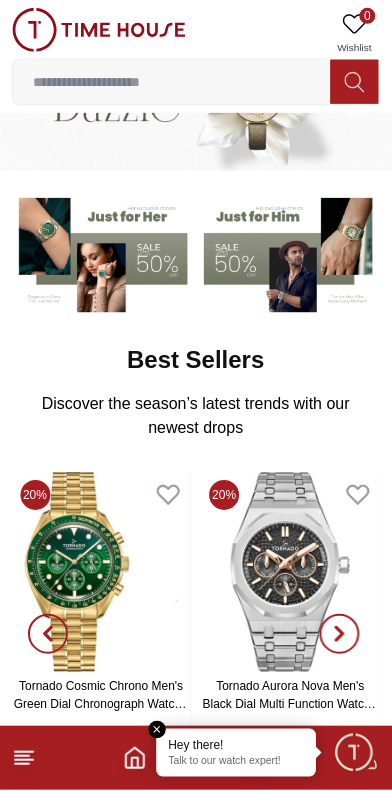 click at bounding box center [158, 731] 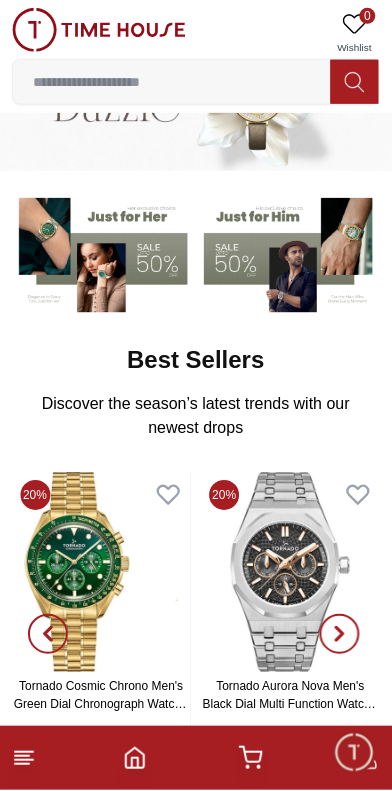 click 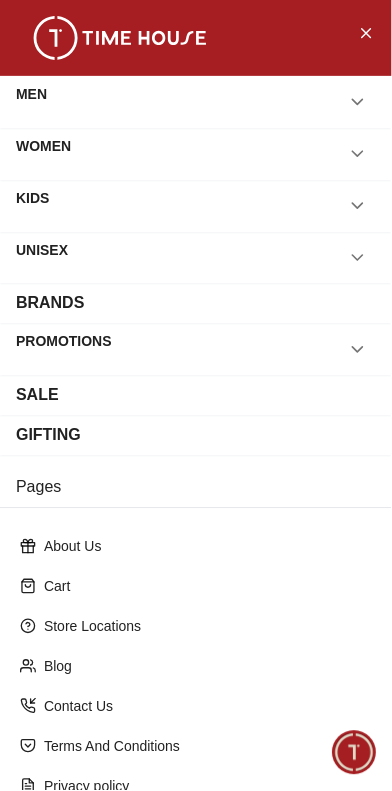 scroll, scrollTop: 141, scrollLeft: 0, axis: vertical 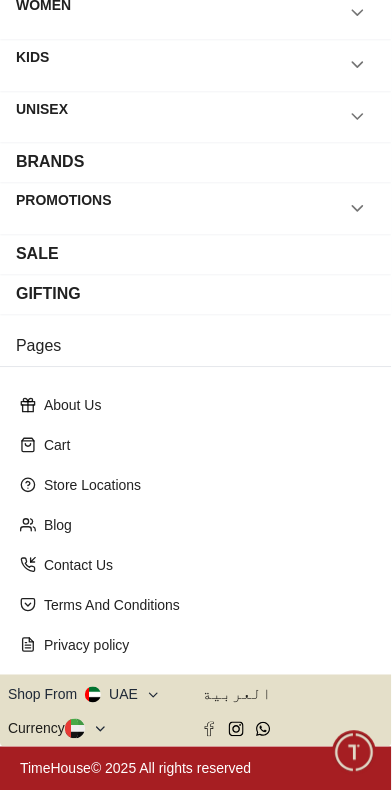click on "العربية" at bounding box center (293, 696) 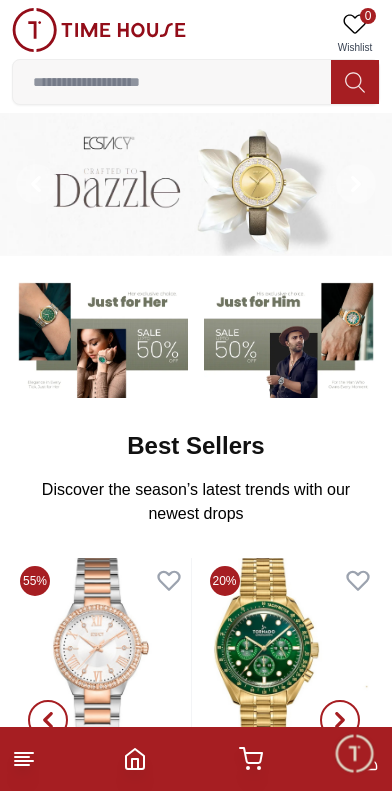 scroll, scrollTop: 0, scrollLeft: 0, axis: both 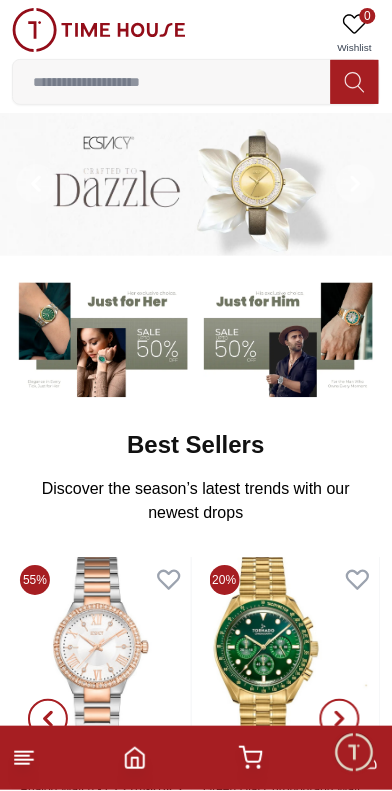 click 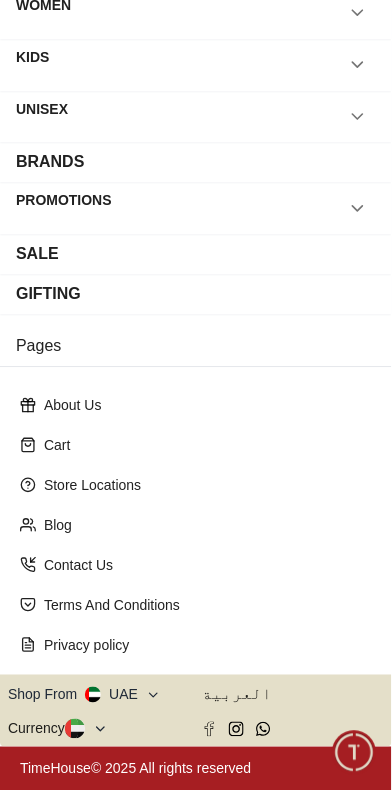 scroll, scrollTop: 0, scrollLeft: 0, axis: both 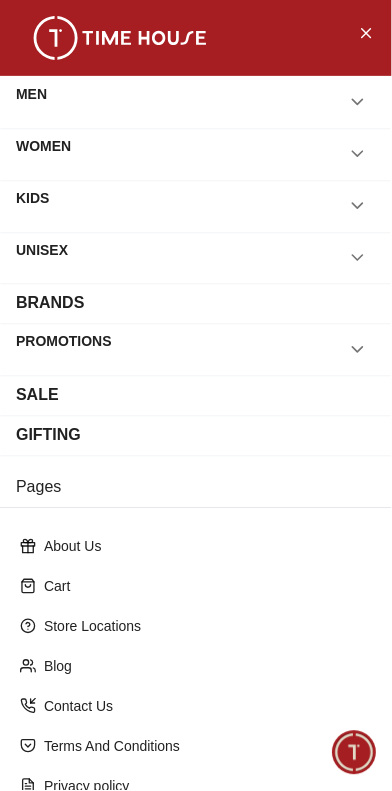 click at bounding box center (366, 32) 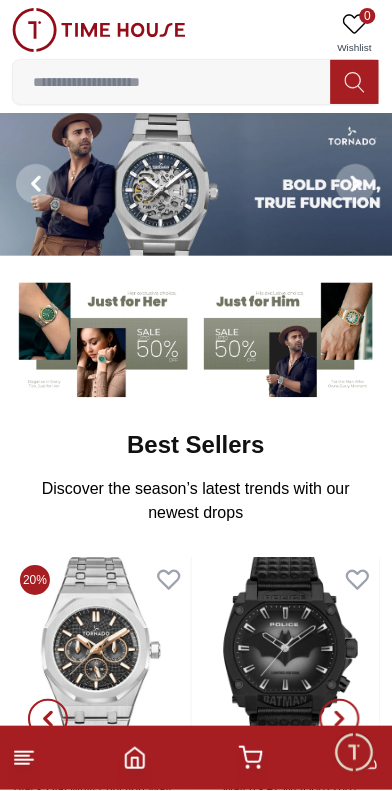 click at bounding box center (354, 753) 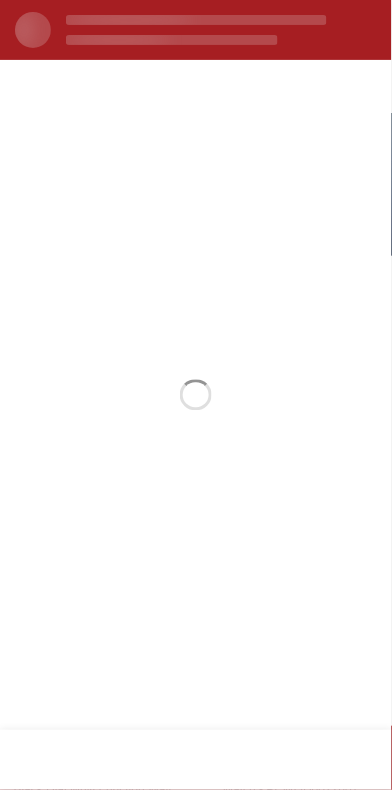 scroll, scrollTop: 0, scrollLeft: 0, axis: both 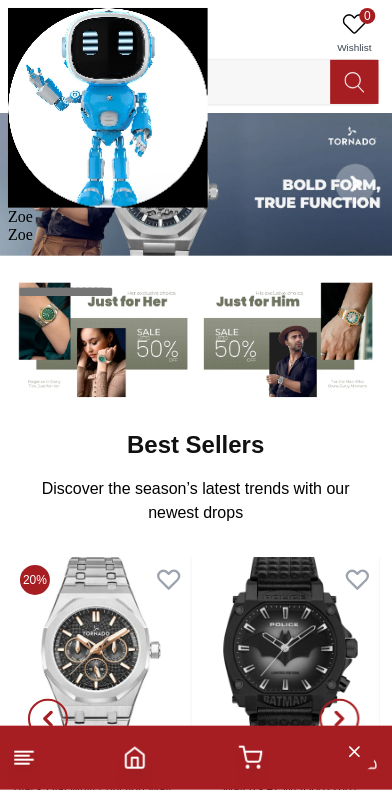click at bounding box center (8, 226) 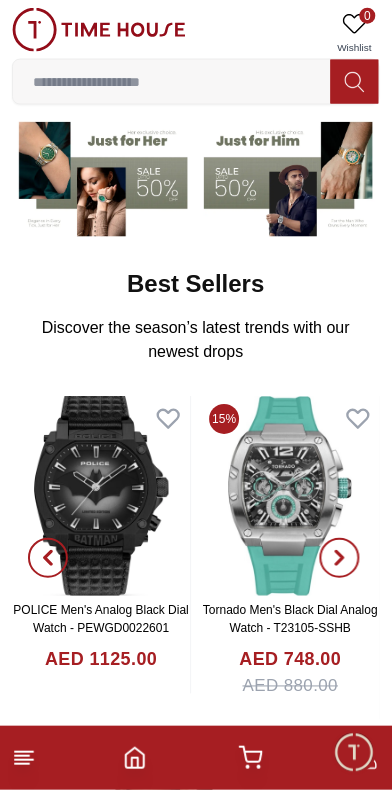 scroll, scrollTop: 161, scrollLeft: 0, axis: vertical 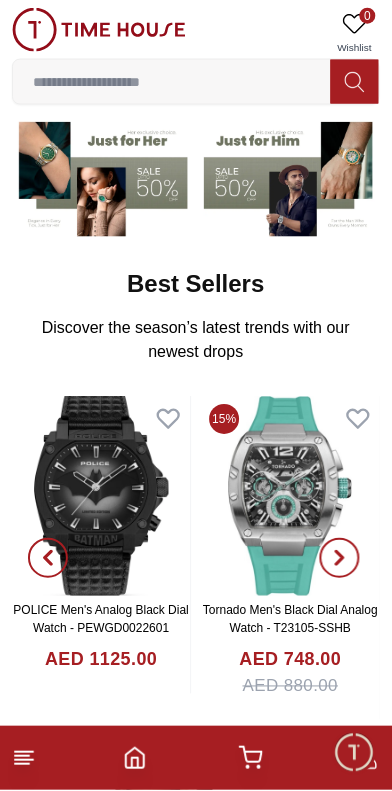 click at bounding box center [354, 753] 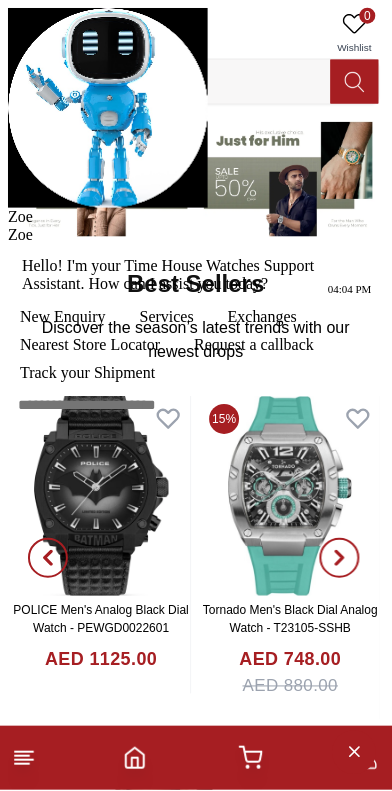 click at bounding box center (8, 8) 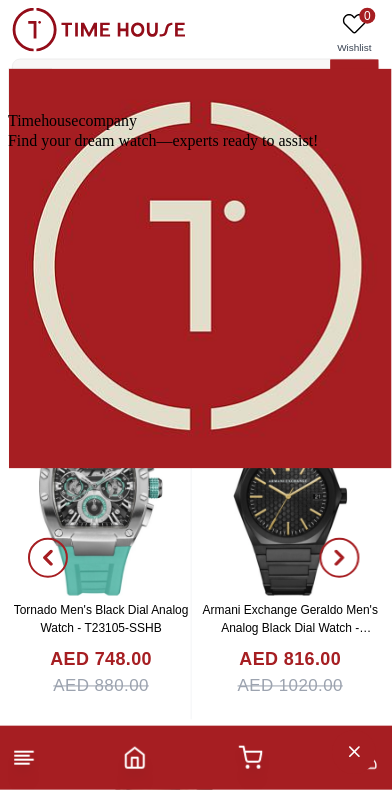 click at bounding box center (8, 8) 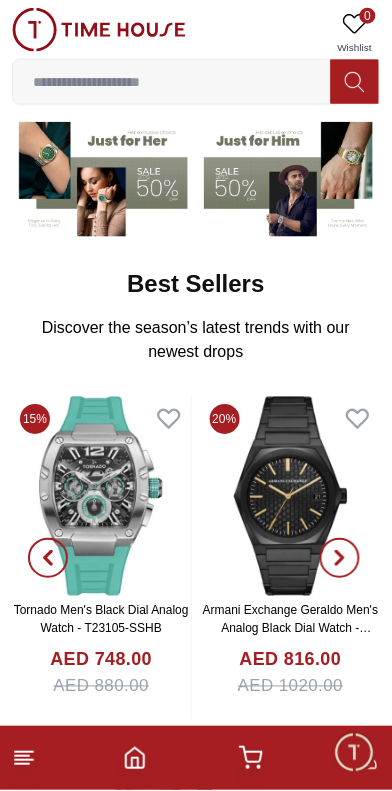 click at bounding box center [196, 759] 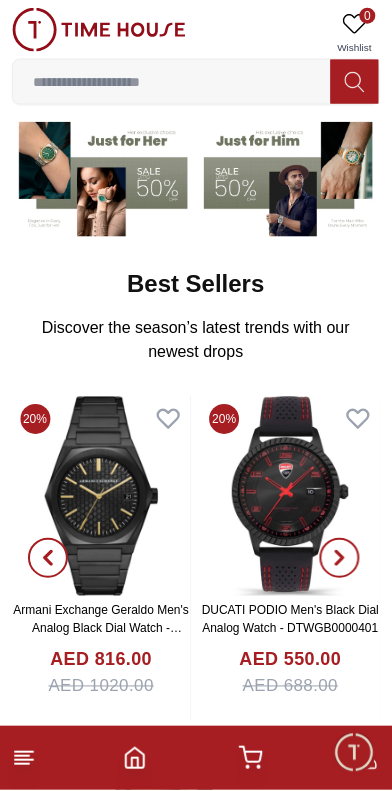click at bounding box center [196, 759] 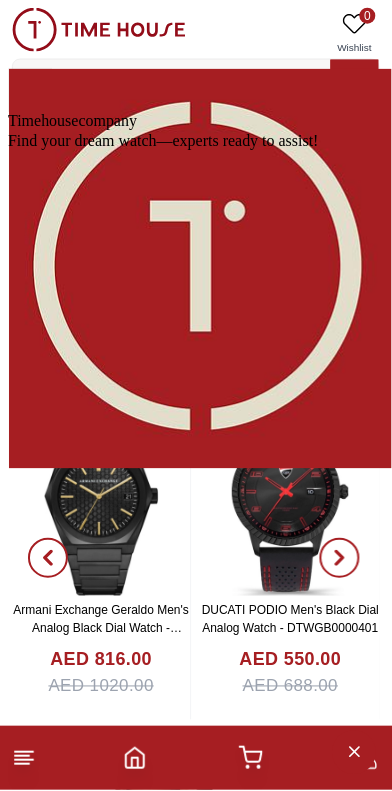 click at bounding box center [8, 8] 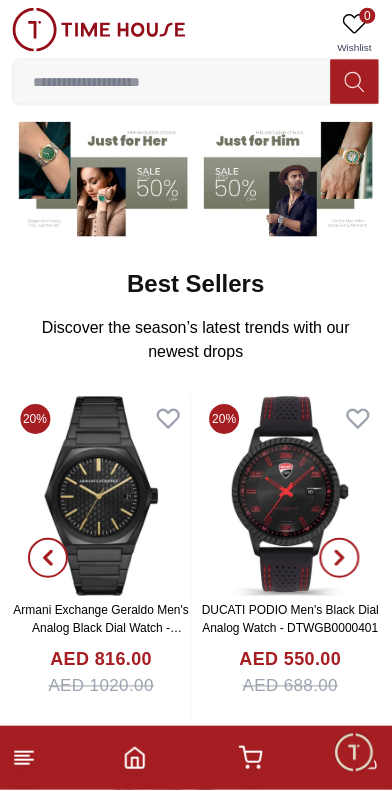 click 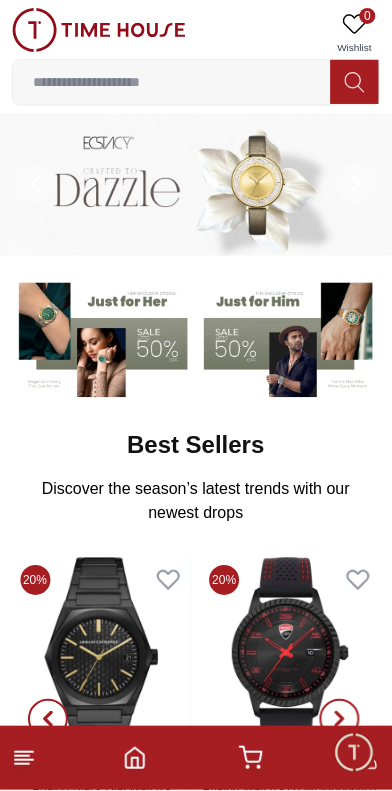 click 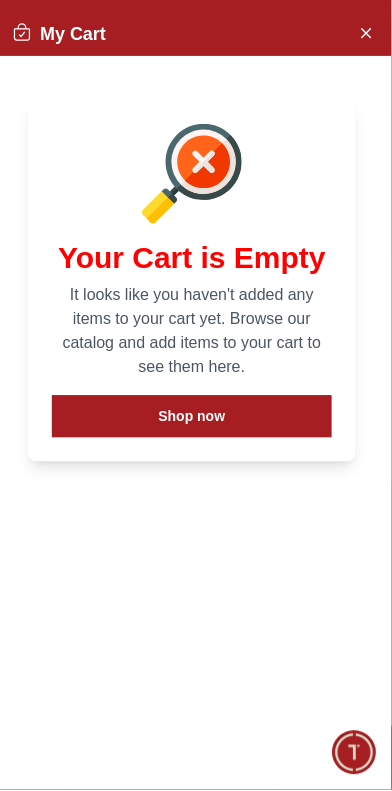 click on "Shop now" at bounding box center [192, 417] 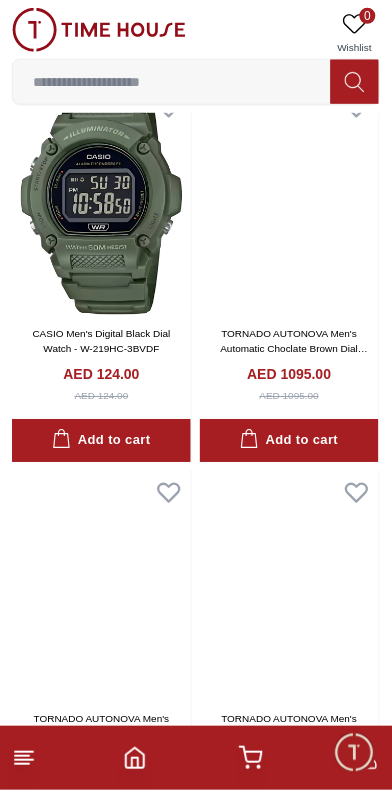 scroll, scrollTop: 0, scrollLeft: 0, axis: both 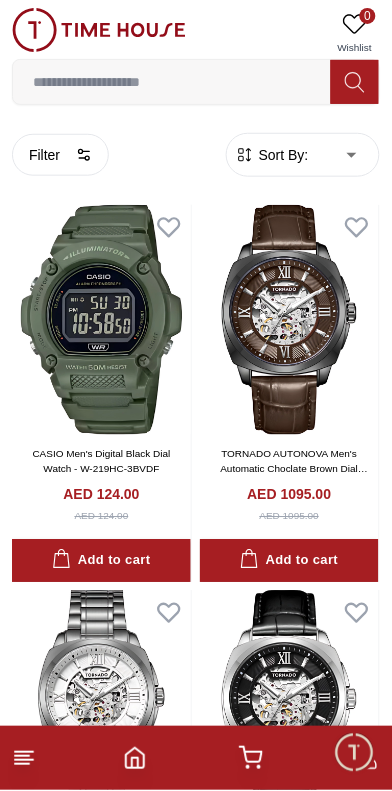 click at bounding box center [196, 759] 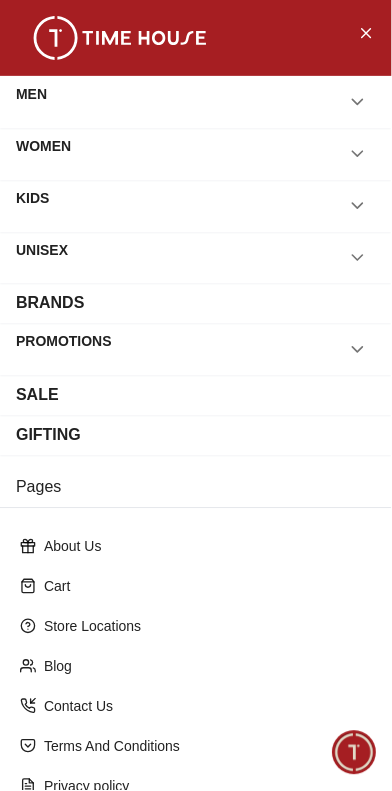 click 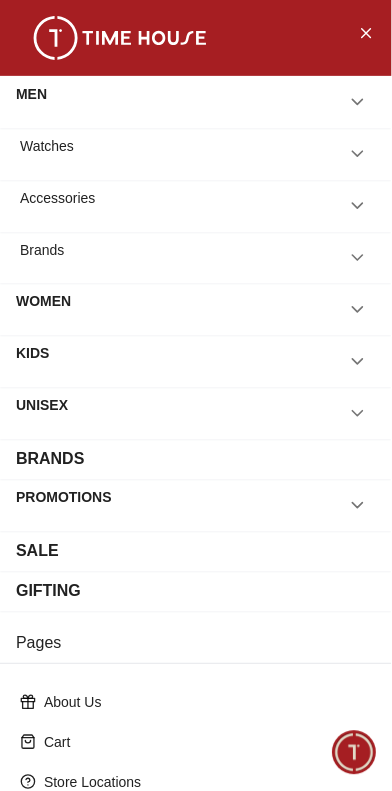 click at bounding box center (358, 154) 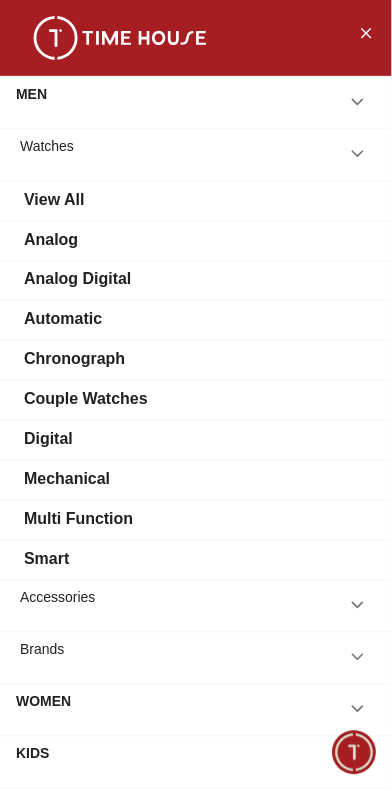 click on "View All" at bounding box center [54, 200] 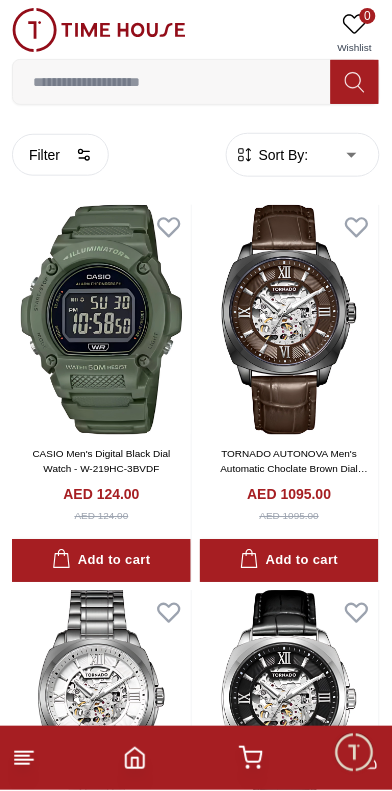 click on "100% Genuine products with International Warranty Shop From [COUNTRY] | العربية |  Currency   | 0 Wishlist Help Our Stores My Account 0 Wishlist My Bag Home    Filter By Clear Brands Quantum Lee Cooper Slazenger Kenneth Scott Astro Ecstacy Tornado CASIO CITIZEN GUESS ORIENT Armani Exchange Police Ducati CERRUTI 1881 G-Shock Tsar Bomba Color Black Green Blue Red Dark Blue Silver Silver / Black Orange Rose Gold Grey White White / Rose Gold Silver / Gold Silver / Rose Gold Black / Black Black / Silver Black / Rose Gold Gold Yellow Brown White / Silver Light Blue Black /Rose Gold Black /Grey Black /Red Black /Black Black / Rose Gold / Black Rose Gold / Black Rose Gold / Black / Black Pink Green /Silver Purple Silver Silver Silver / Blue Green / Green Blue / Black Blue / Blue Titanum Navy Blue Military Green Blue / Silver Champagne White / Gold White / Gold  Black  Ivory Green / Silver Blue  Army Green Camouflage Silver / White / Rose Gold Black / Blue MOP White 40 1" at bounding box center (196, 2128) 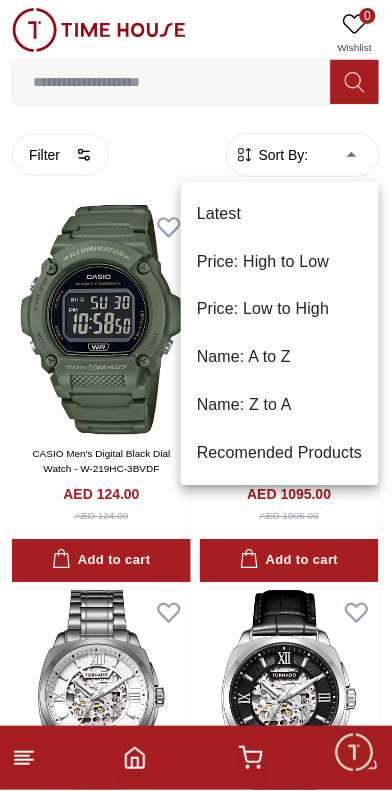 click at bounding box center (196, 395) 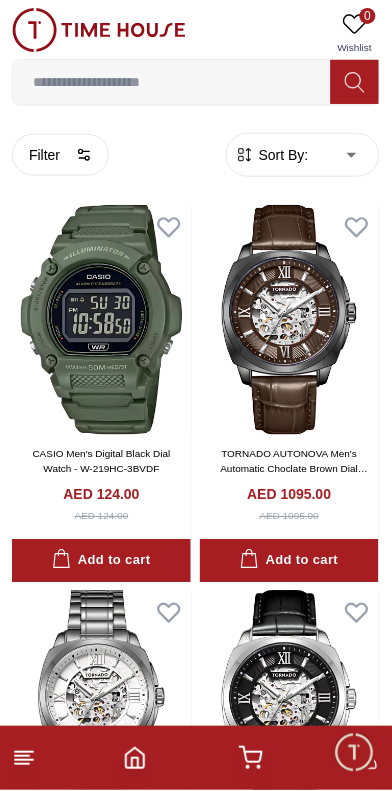click on "Latest Price: High to Low Price: Low to High Name: A to Z Name: Z to A Recomended Products" at bounding box center (196, 395) 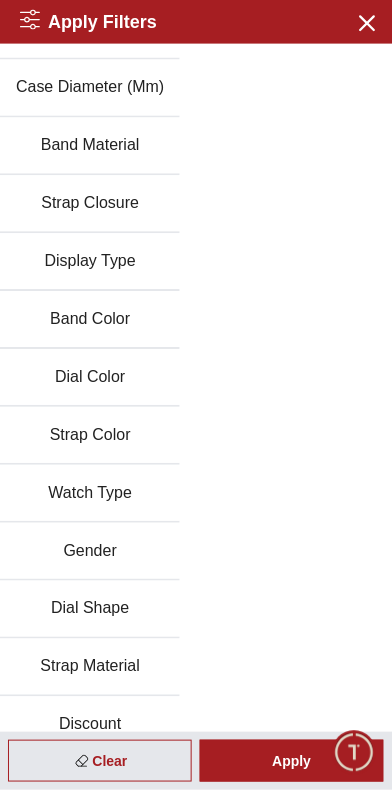 scroll, scrollTop: 237, scrollLeft: 0, axis: vertical 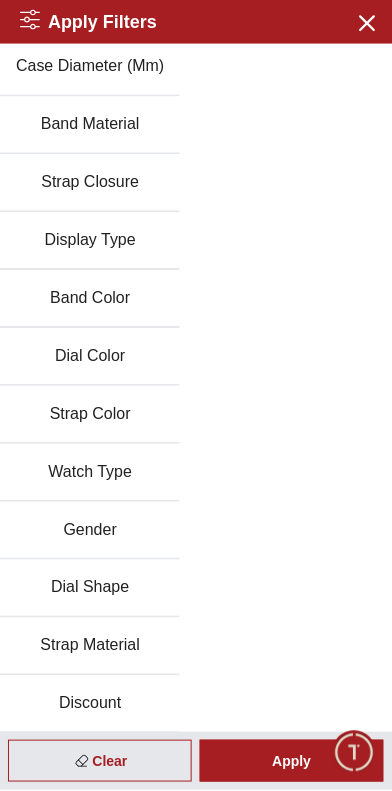 click on "Categories Brands Color Case Diameter(Mm) Case Diameter (Mm) Band Material Strap Closure Display Type Band Color Dial Color Strap Color Watch Type Gender Dial Shape Strap Material Discount" at bounding box center (196, 271) 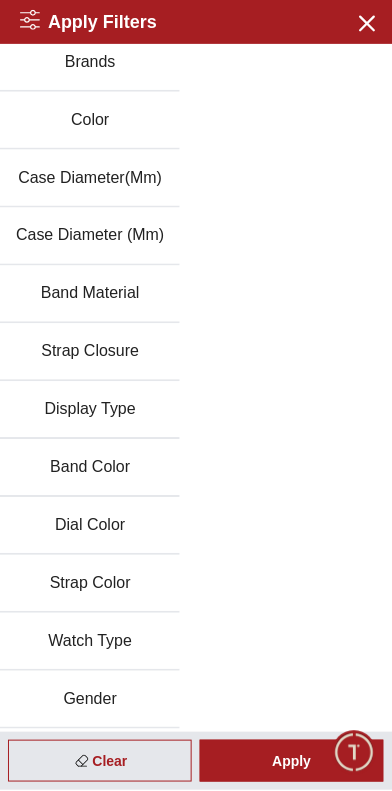 scroll, scrollTop: 0, scrollLeft: 0, axis: both 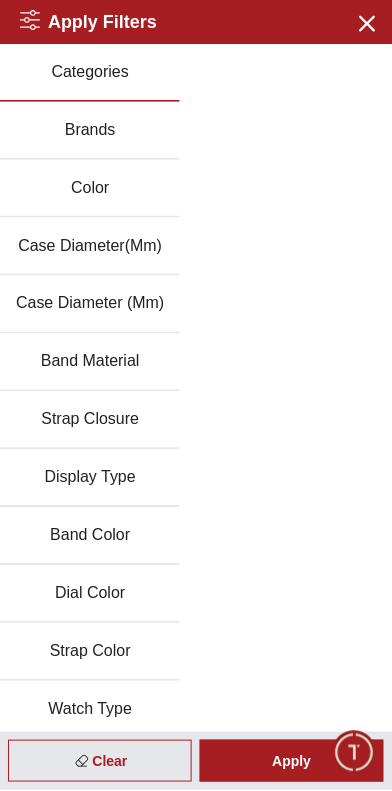 click on "Brands" at bounding box center [90, 131] 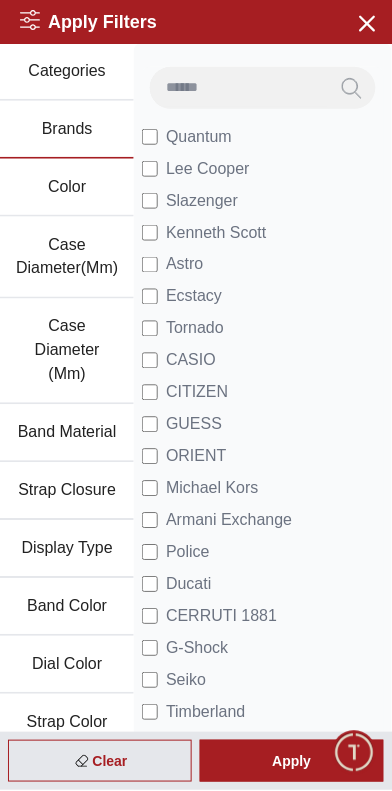 scroll, scrollTop: 0, scrollLeft: 0, axis: both 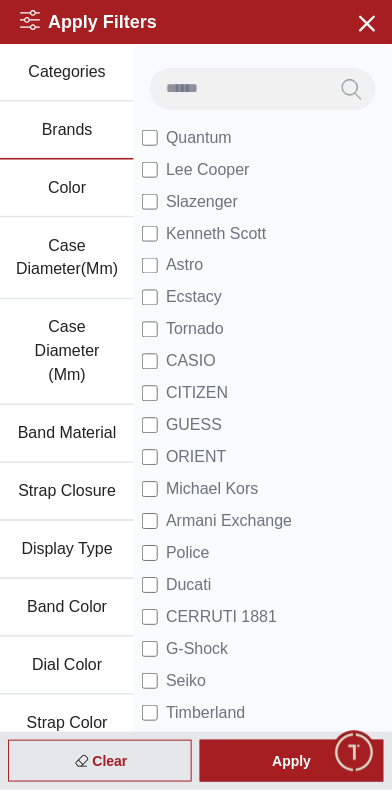 click on "Apply" at bounding box center [292, 762] 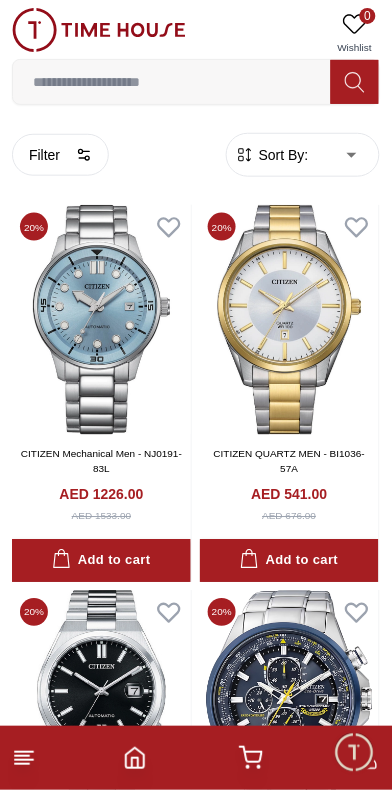 click on "100% Genuine products with International Warranty Shop From [COUNTRY] | العربية |  Currency   | 0 Wishlist Help Our Stores My Account 0 Wishlist My Bag Home    Filter By Clear Brands Quantum Lee Cooper Slazenger Kenneth Scott Astro Ecstacy Tornado CASIO CITIZEN GUESS ORIENT Armani Exchange Police Ducati CERRUTI 1881 G-Shock Tsar Bomba Color Black Green Blue Red Dark Blue Silver Silver / Black Orange Rose Gold Grey White White / Rose Gold Silver / Gold Silver / Rose Gold Black / Black Black / Silver Black / Rose Gold Gold Yellow Brown White / Silver Light Blue Black /Rose Gold Black /Grey Black /Red Black /Black Black / Rose Gold / Black Rose Gold / Black Rose Gold / Black / Black Pink Green /Silver Purple Silver Silver Silver / Blue Green / Green Blue / Black Blue / Blue Titanum Navy Blue Military Green Blue / Silver Champagne White / Gold White / Gold  Black  Ivory Green / Silver Blue  Army Green Camouflage Silver / White / Rose Gold Black / Blue MOP White 40 1" at bounding box center [196, 2121] 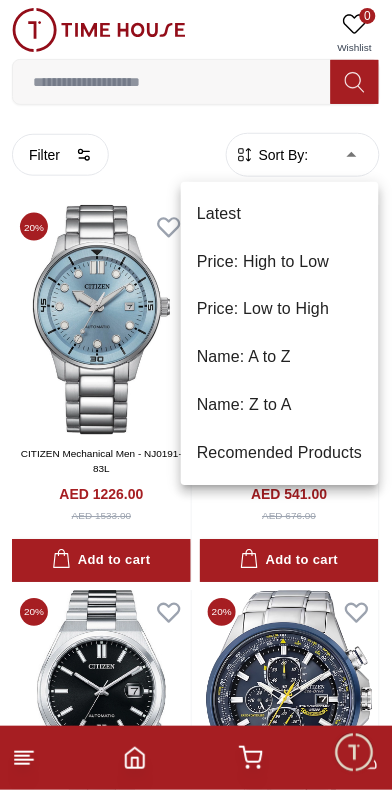 click on "Price: High to Low" at bounding box center [280, 262] 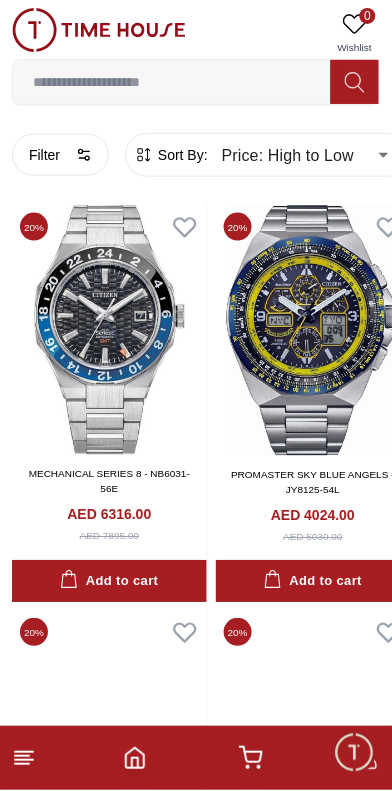 click on "100% Genuine products with International Warranty Shop From [COUNTRY] | العربية |  Currency   | 0 Wishlist Help Our Stores My Account 0 Wishlist My Bag Home    Filter By Clear Brands Quantum Lee Cooper Slazenger Kenneth Scott Astro Ecstacy Tornado CASIO CITIZEN GUESS ORIENT Armani Exchange Police Ducati CERRUTI 1881 G-Shock Tsar Bomba Color Black Green Blue Red Dark Blue Silver Silver / Black Orange Rose Gold Grey White White / Rose Gold Silver / Gold Silver / Rose Gold Black / Black Black / Silver Black / Rose Gold Gold Yellow Brown White / Silver Light Blue Black /Rose Gold Black /Grey Black /Red Black /Black Black / Rose Gold / Black Rose Gold / Black Rose Gold / Black / Black Pink Green /Silver Purple Silver Silver Silver / Blue Green / Green Blue / Black Blue / Blue Titanum Navy Blue Military Green Blue / Silver Champagne White / Gold White / Gold  Black  Ivory Green / Silver Blue  Army Green Camouflage Silver / White / Rose Gold Black / Blue MOP White 40 1" at bounding box center (196, 2192) 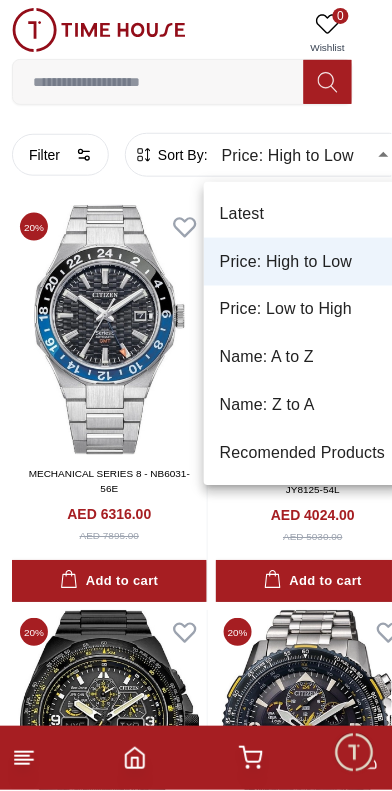 click on "Latest" at bounding box center (303, 214) 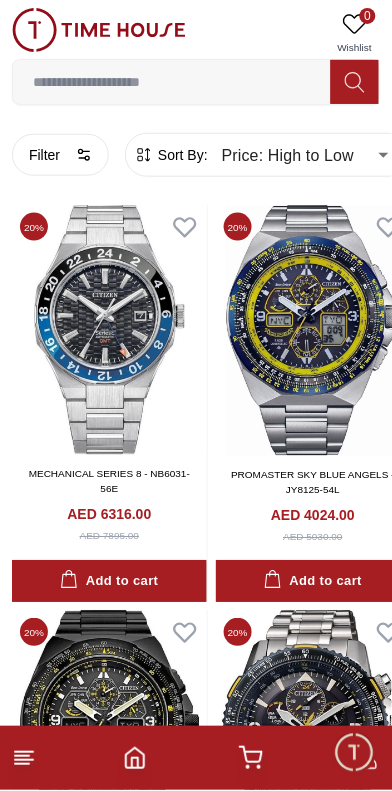 type on "*" 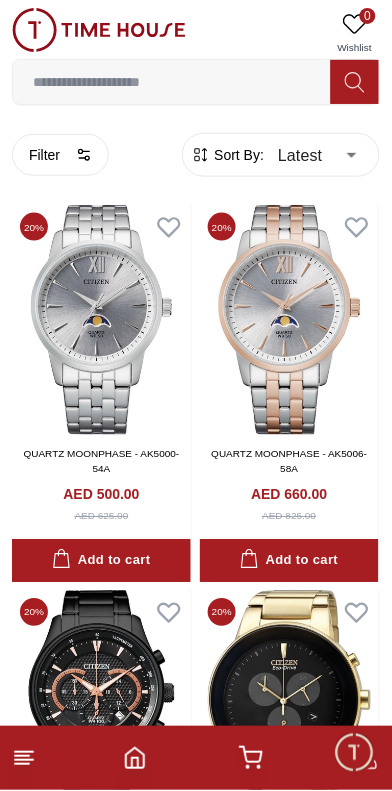 click 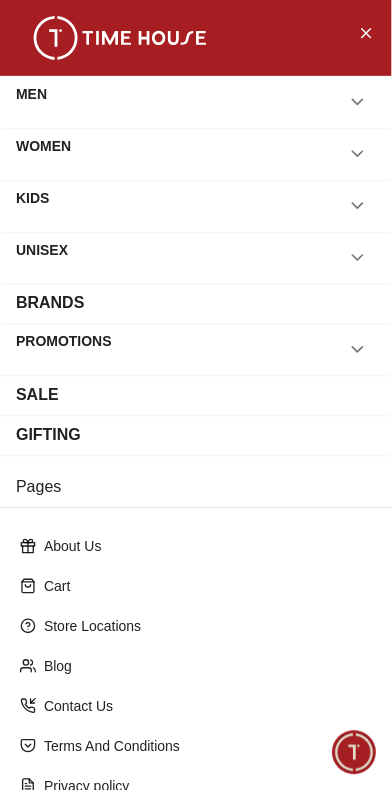scroll, scrollTop: 141, scrollLeft: 0, axis: vertical 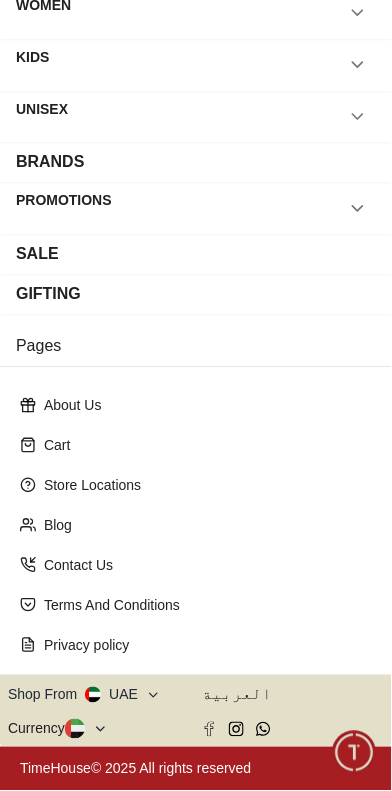 click on "Shop From UAE" at bounding box center (84, 696) 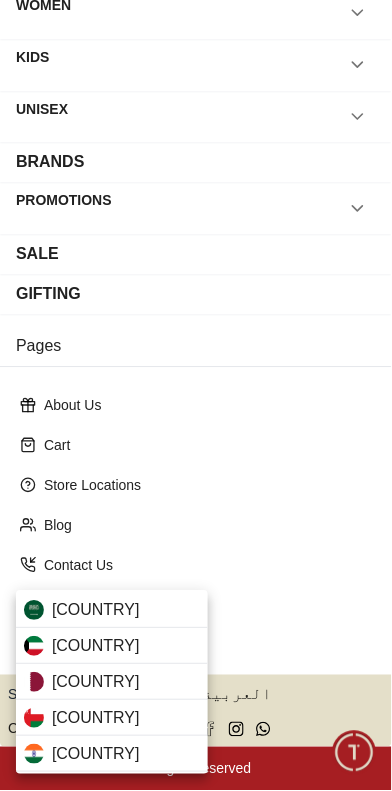click on "[COUNTRY]" at bounding box center [96, 611] 